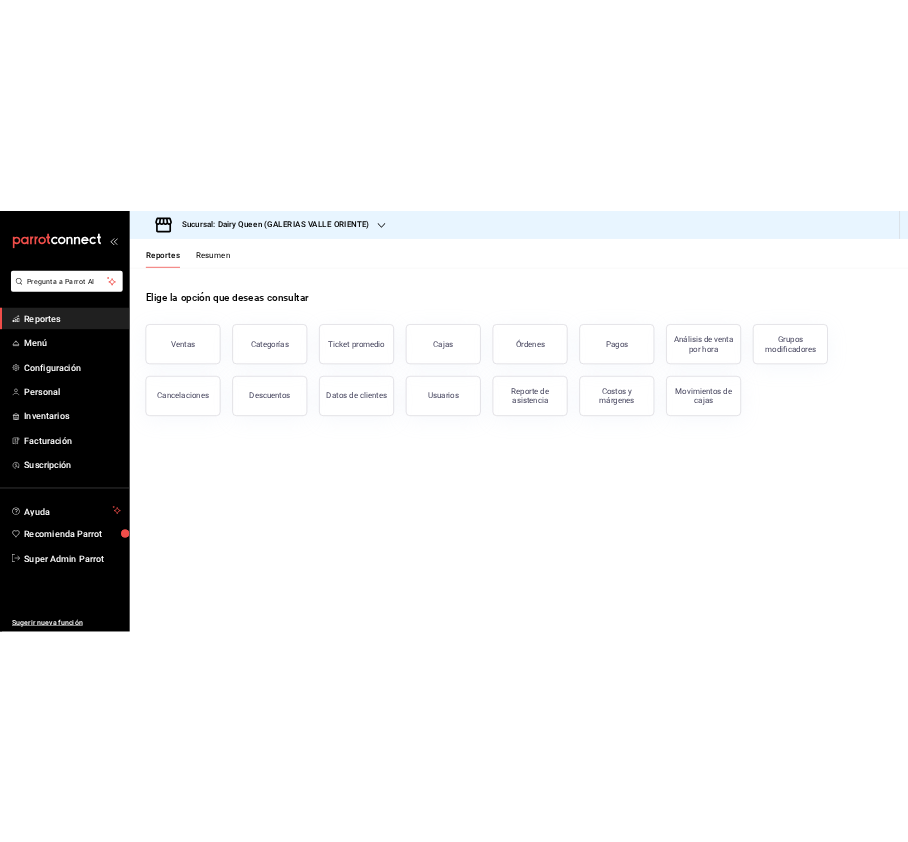 scroll, scrollTop: 0, scrollLeft: 0, axis: both 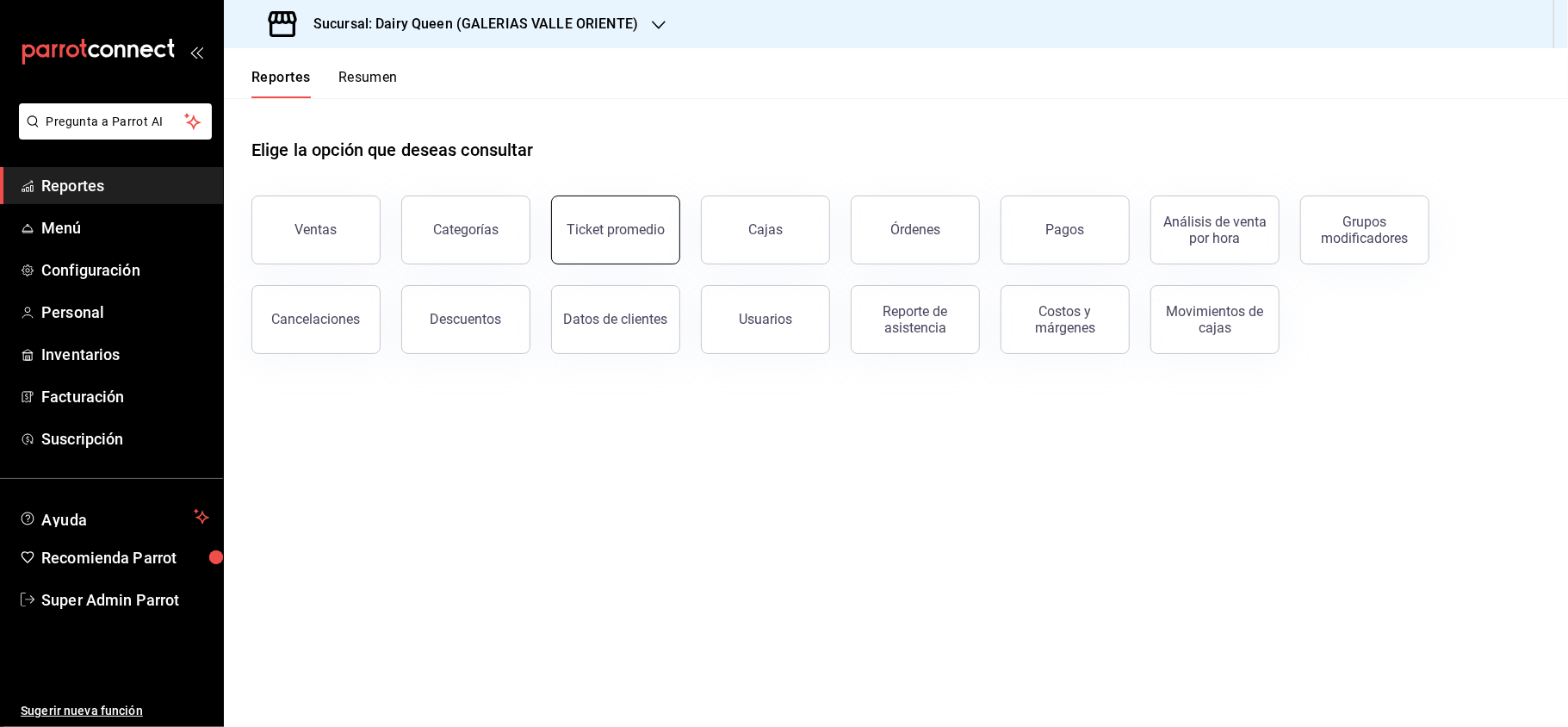 click on "Ticket promedio" at bounding box center (616, 230) 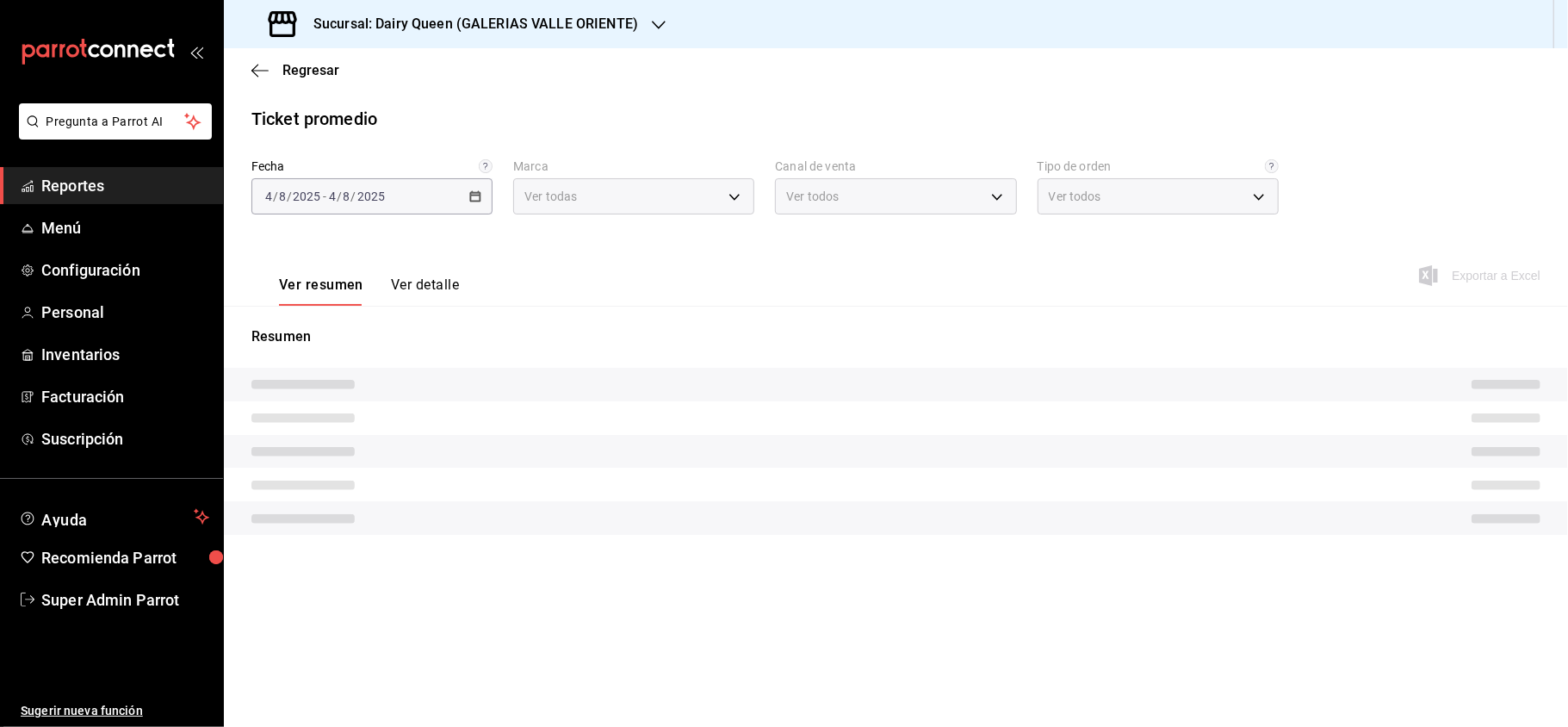 type on "d2163cea-2ef0-45cb-bd37-11a35bcd20b9" 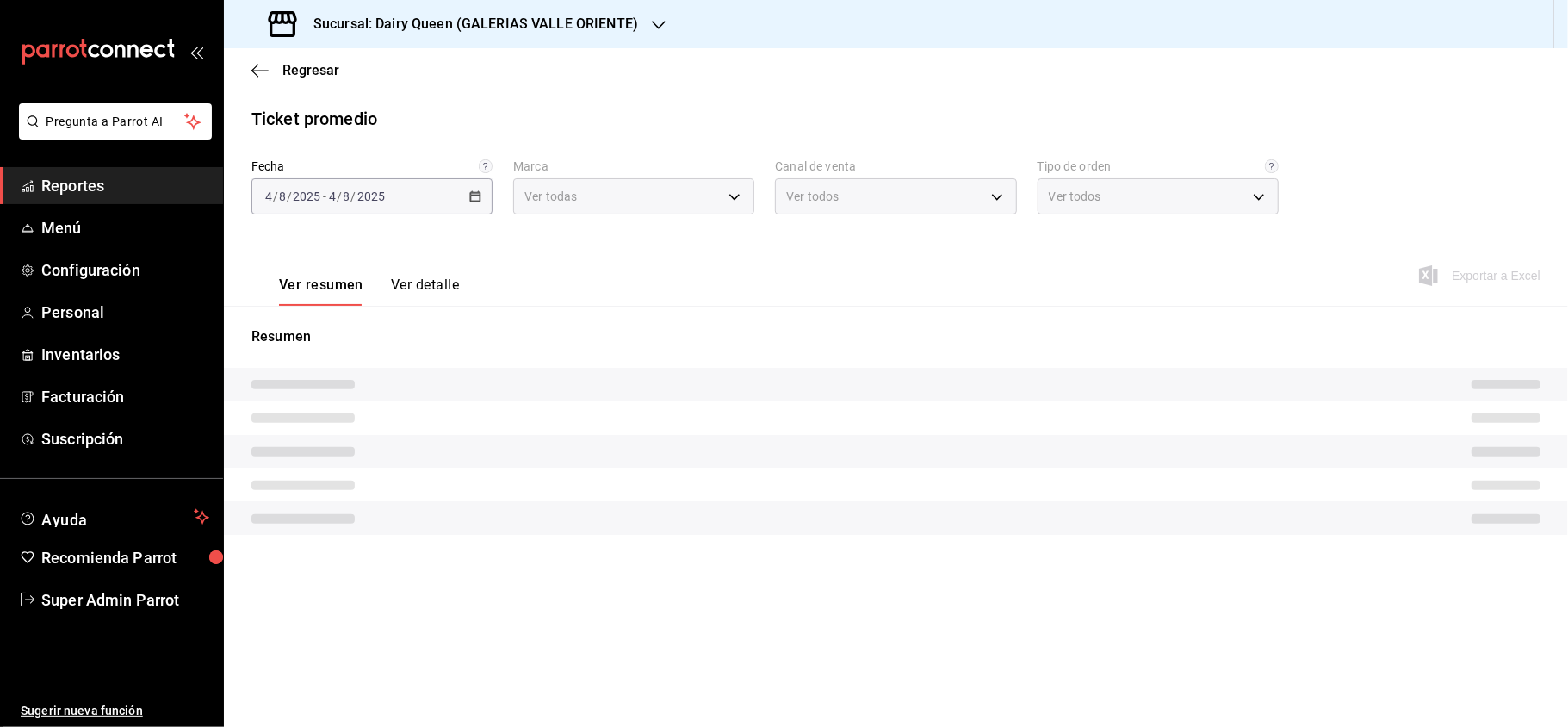 type on "PARROT,UBER_EATS,RAPPI,DIDI_FOOD,ONLINE" 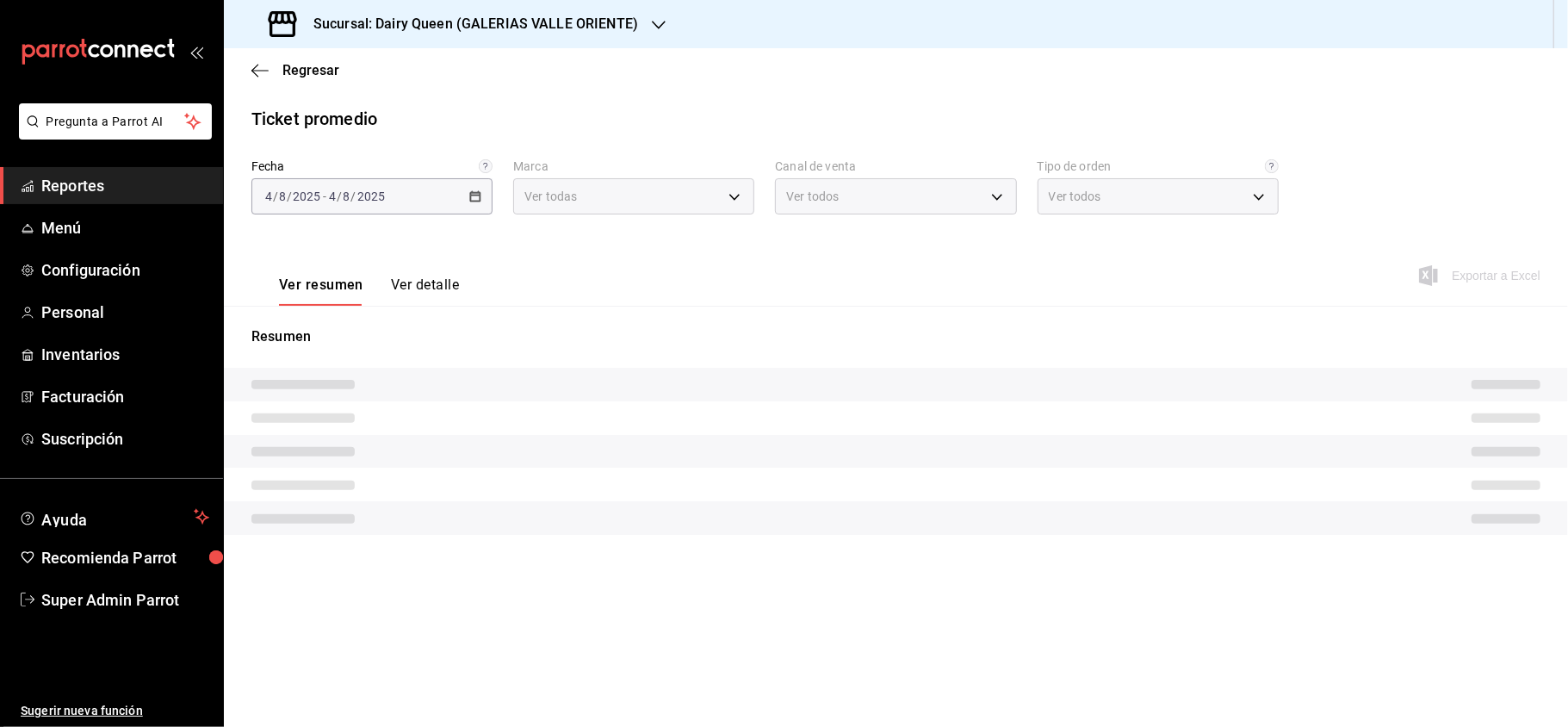 type on "56135041-d562-487a-bc7d-7124fb96dbb6,EXTERNAL" 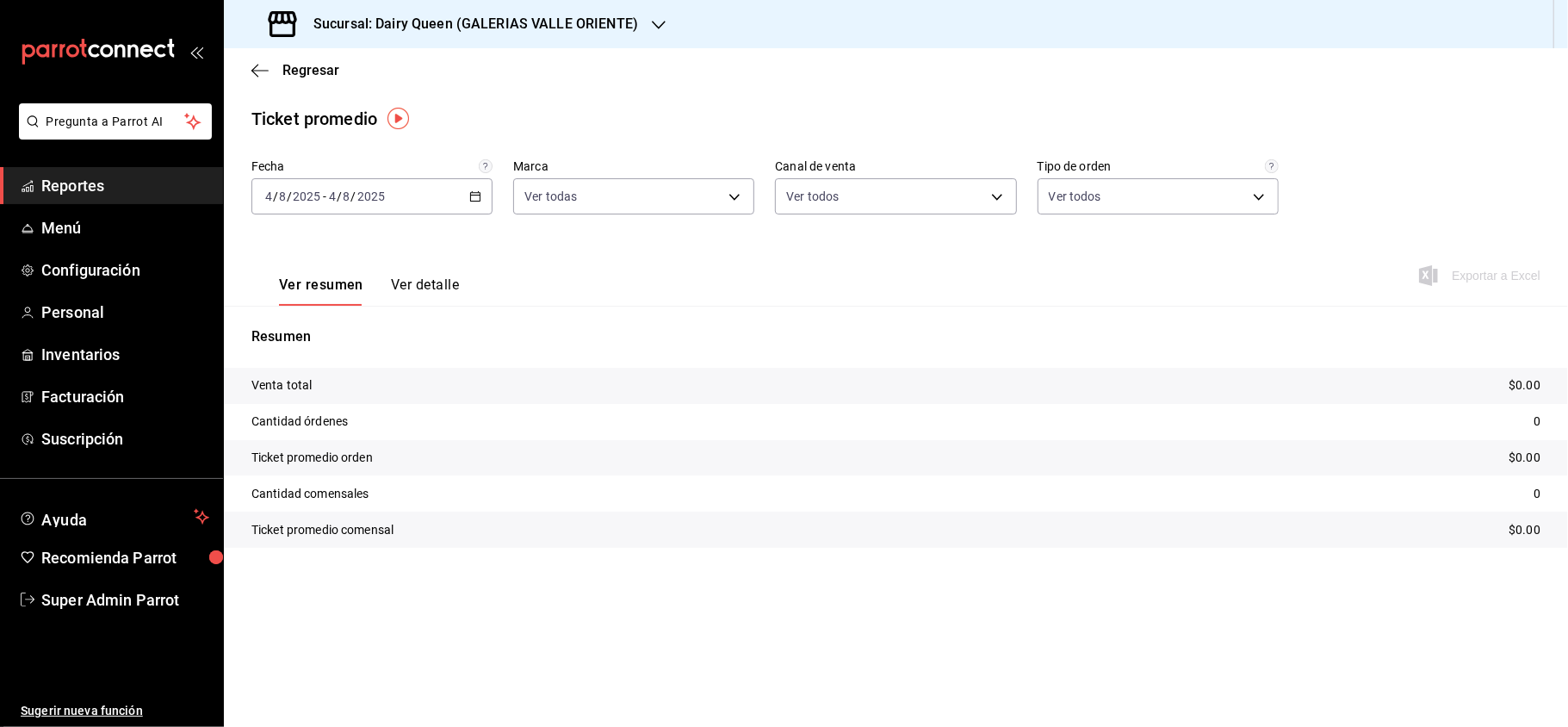 click on "Regresar" at bounding box center [896, 70] 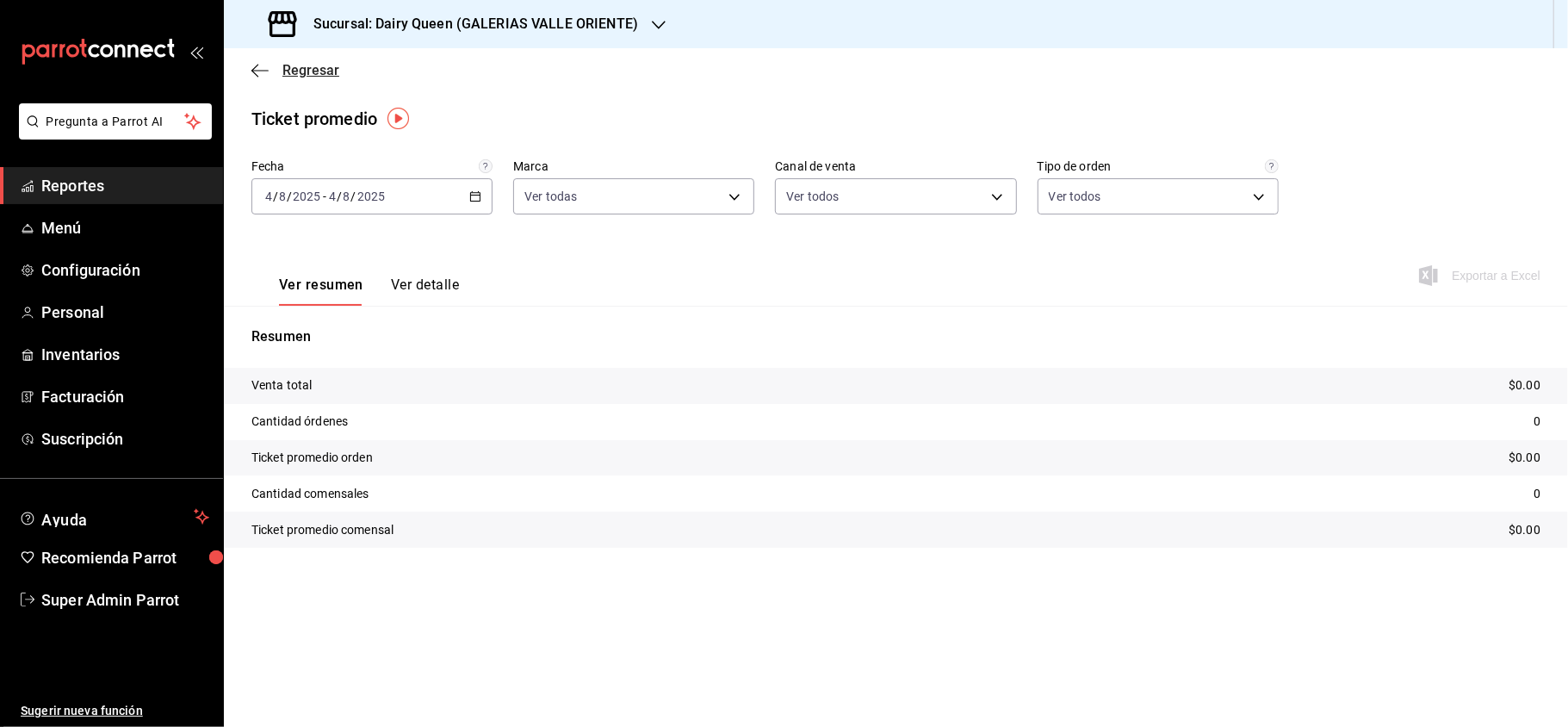 click 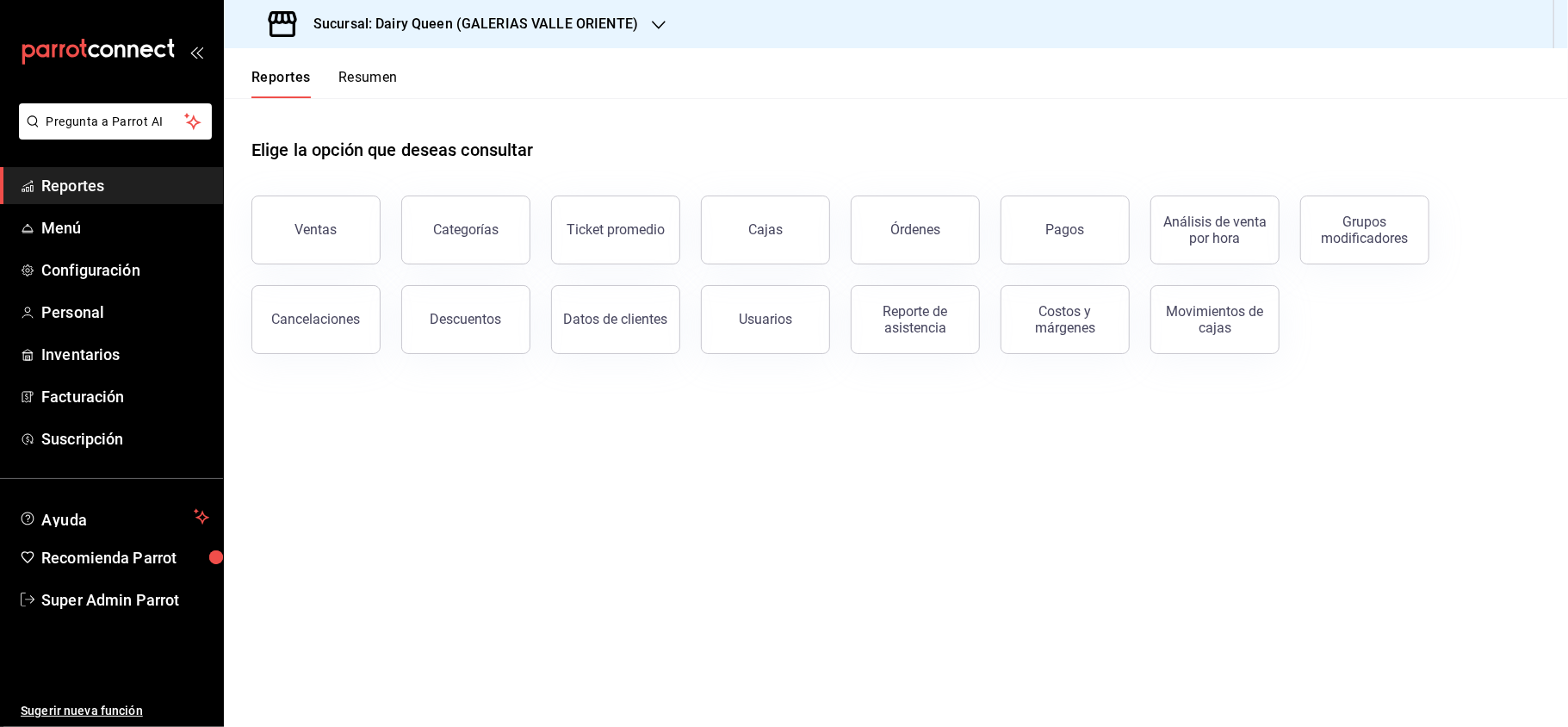click on "Órdenes" at bounding box center (915, 230) 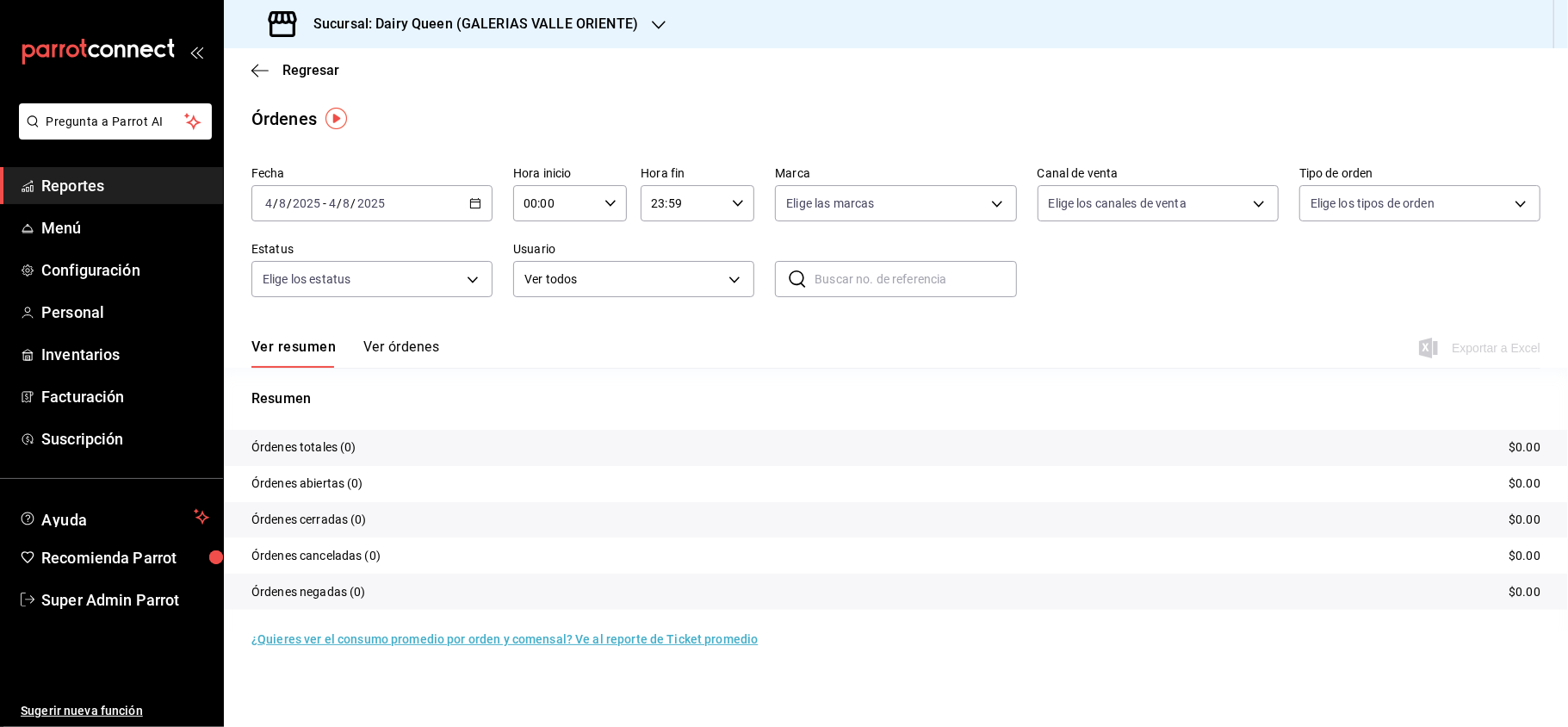 click on "Sucursal: Dairy Queen (GALERIAS VALLE ORIENTE)" at bounding box center [455, 24] 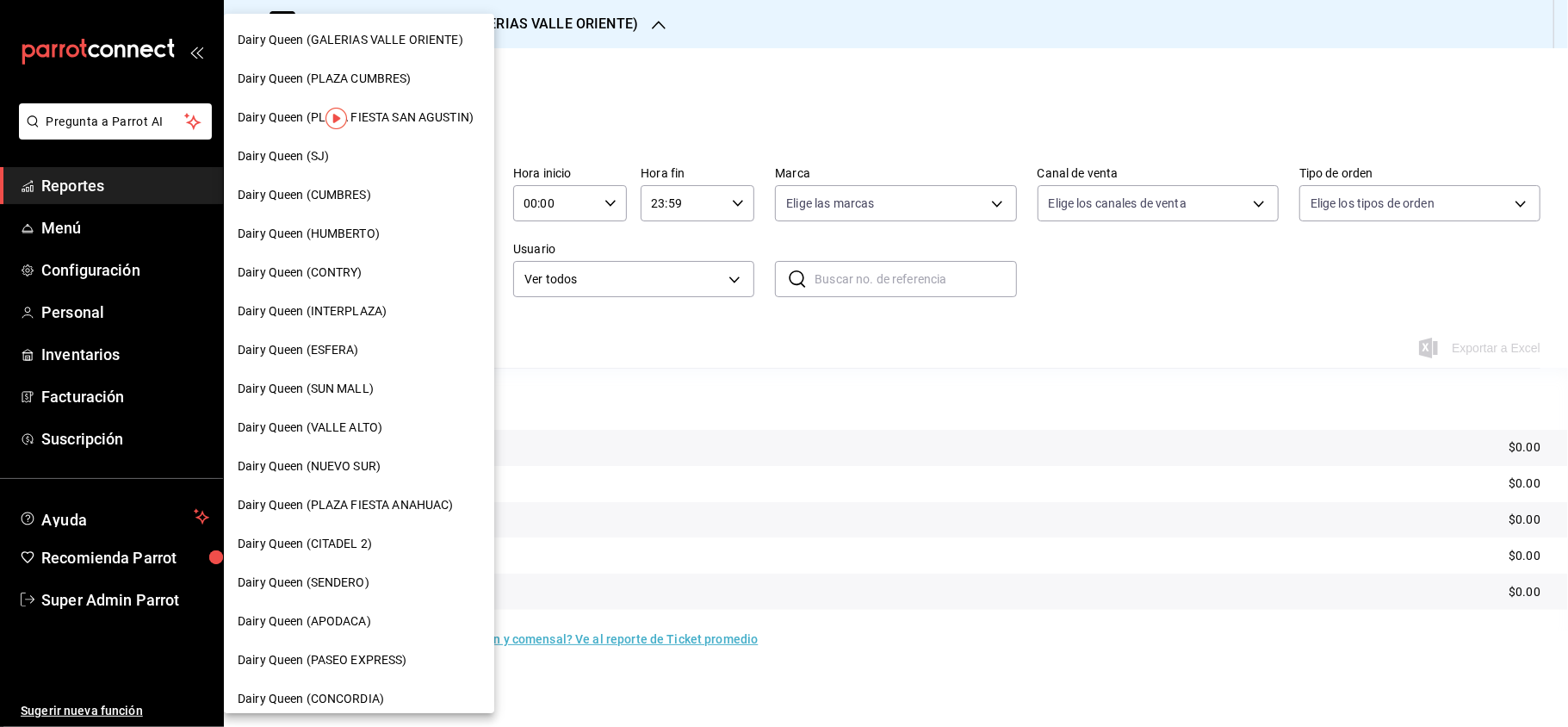 click on "Dairy Queen (PLAZA FIESTA SAN AGUSTIN)" at bounding box center (356, 117) 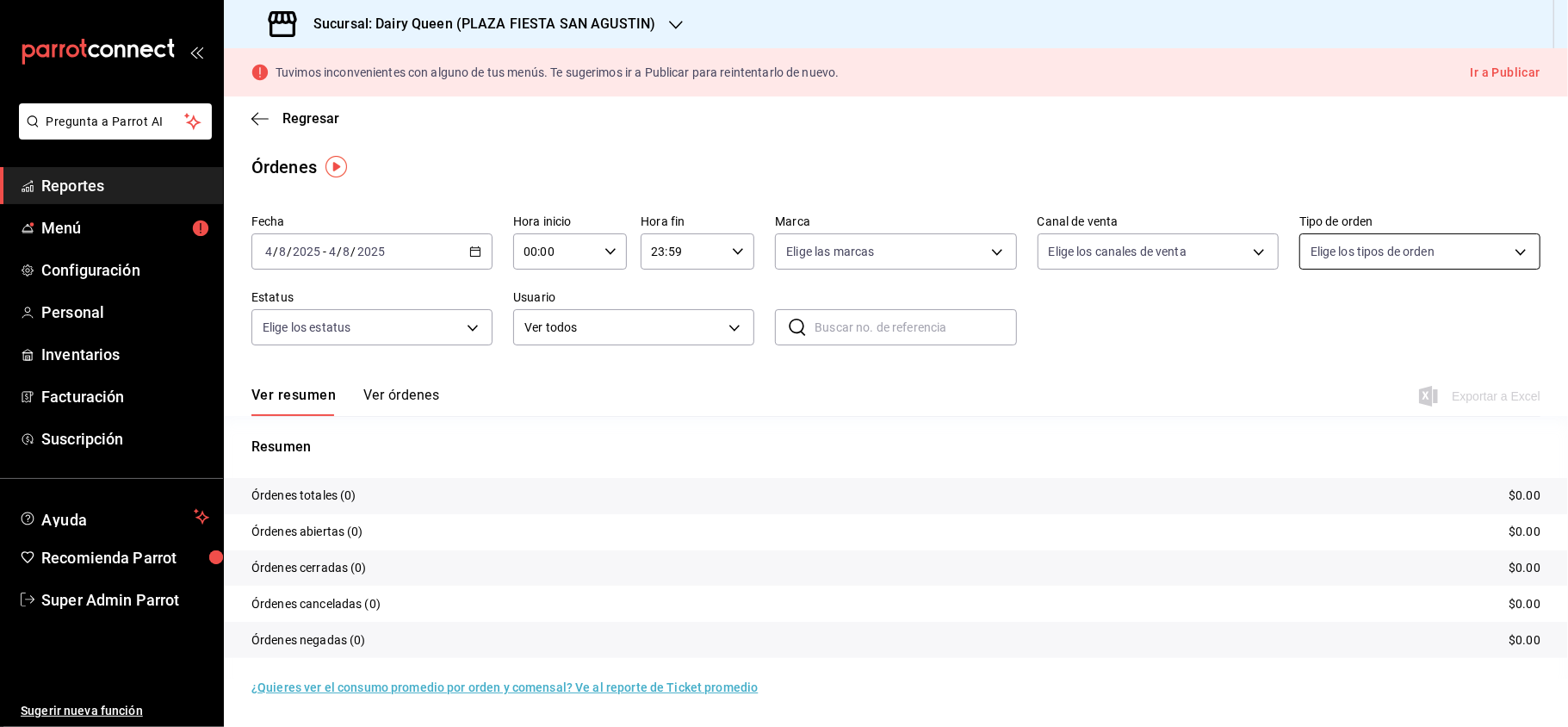 click on "Pregunta a Parrot AI Reportes   Menú   Configuración   Personal   Inventarios   Facturación   Suscripción   Ayuda Recomienda Parrot   Super Admin Parrot   Sugerir nueva función   Sucursal: Dairy Queen ([PLAZA NAME]) Tuvimos inconvenientes con alguno de tus menús. Te sugerimos ir a Publicar para reintentarlo de nuevo. Ir a Publicar Regresar Órdenes Fecha [DATE] [DATE] - [DATE] [DATE] Hora inicio [TIME] Hora inicio Hora fin [TIME] Hora fin Marca Elige las marcas Canal de venta Elige los canales de venta Tipo de orden Elige los tipos de orden Estatus Elige los estatus Usuario Ver todos ALL ​ ​ Ver resumen Ver órdenes Exportar a Excel Resumen Órdenes totales (0) $0.00 Órdenes abiertas (0) $0.00 Órdenes cerradas (0) $0.00 Órdenes canceladas (0) $0.00 Órdenes negadas (0) $0.00 ¿Quieres ver el consumo promedio por orden y comensal? Ve al reporte de Ticket promedio GANA 1 MES GRATIS EN TU SUSCRIPCIÓN AQUÍ Ver video tutorial Ir a video Pregunta a Parrot AI Reportes" at bounding box center [784, 364] 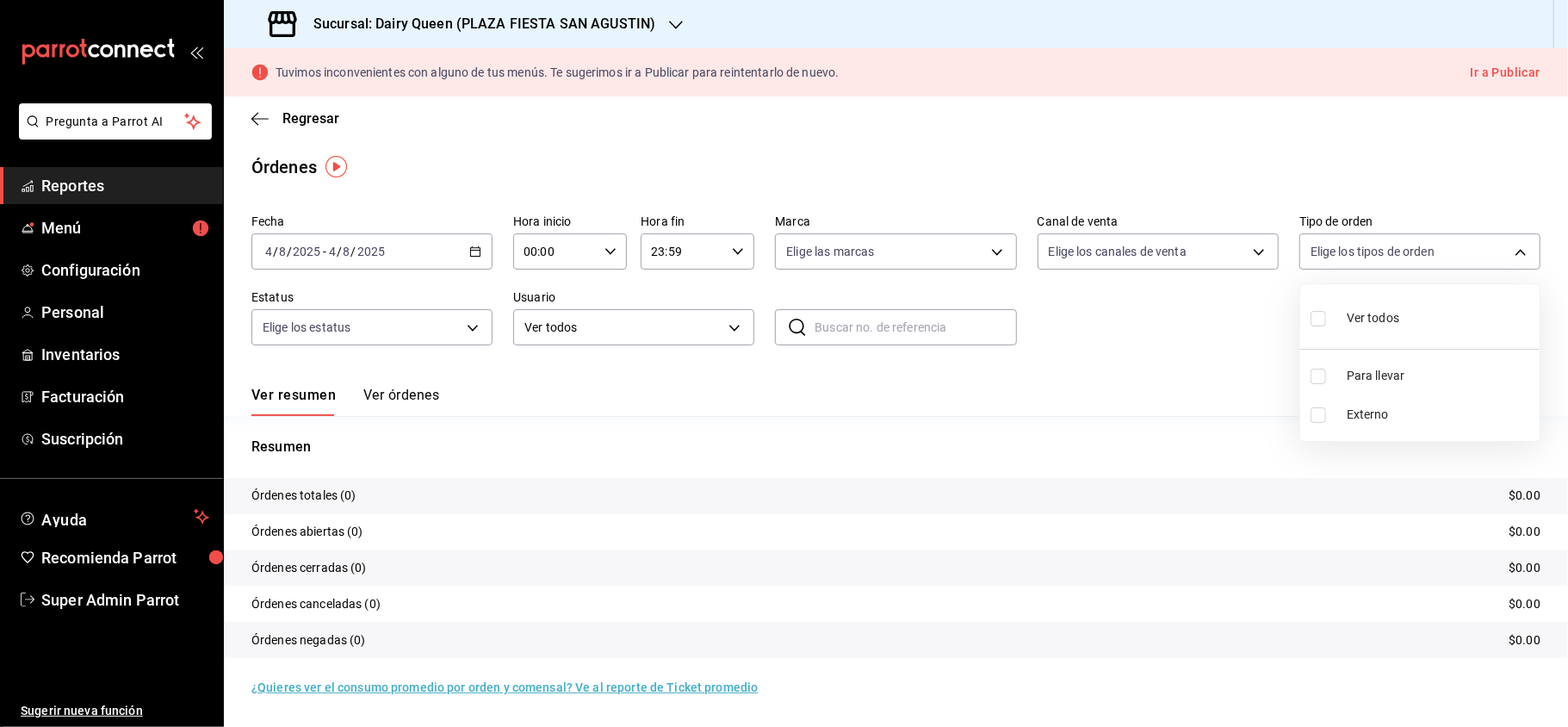 click at bounding box center (1318, 319) 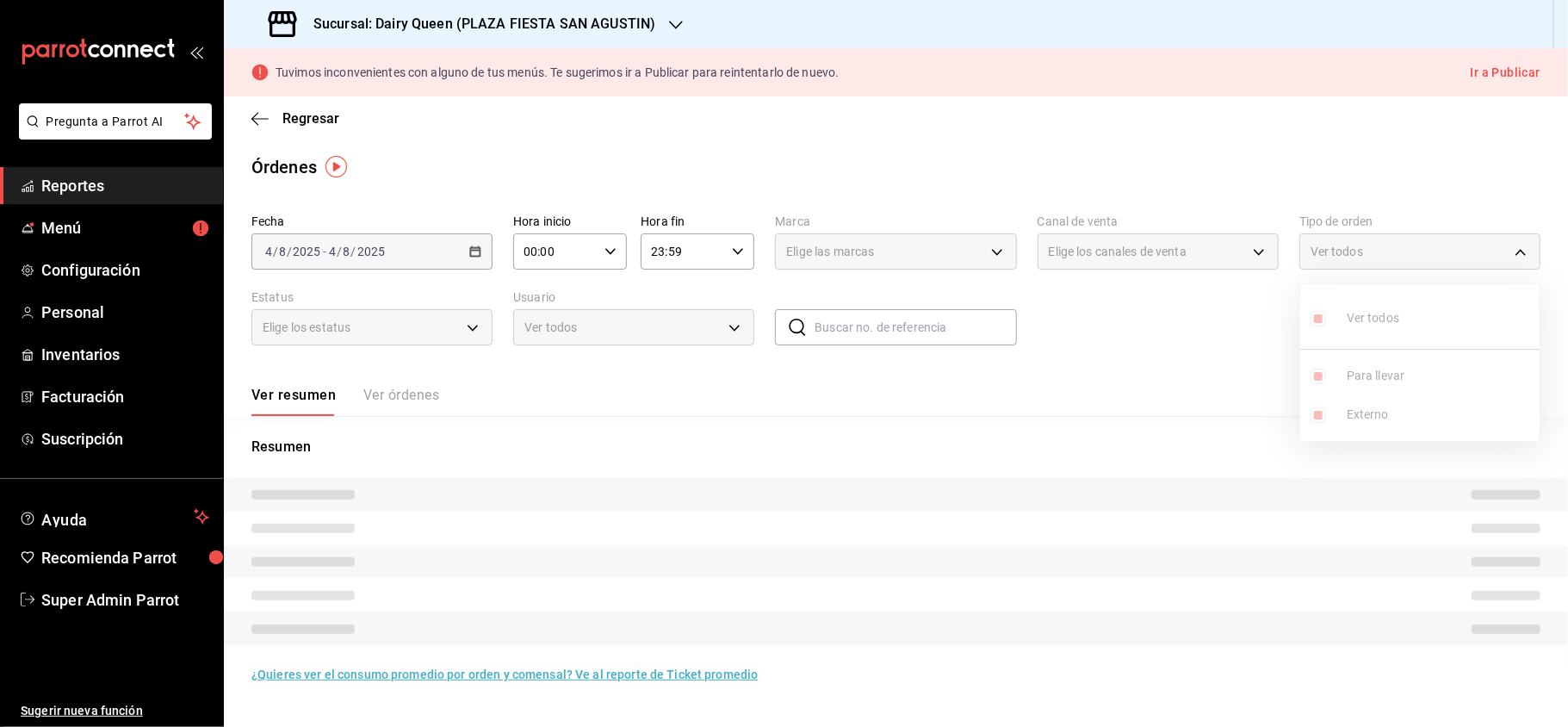 type on "6a28ac43-4175-44ca-9465-f13fb85efa7d,EXTERNAL" 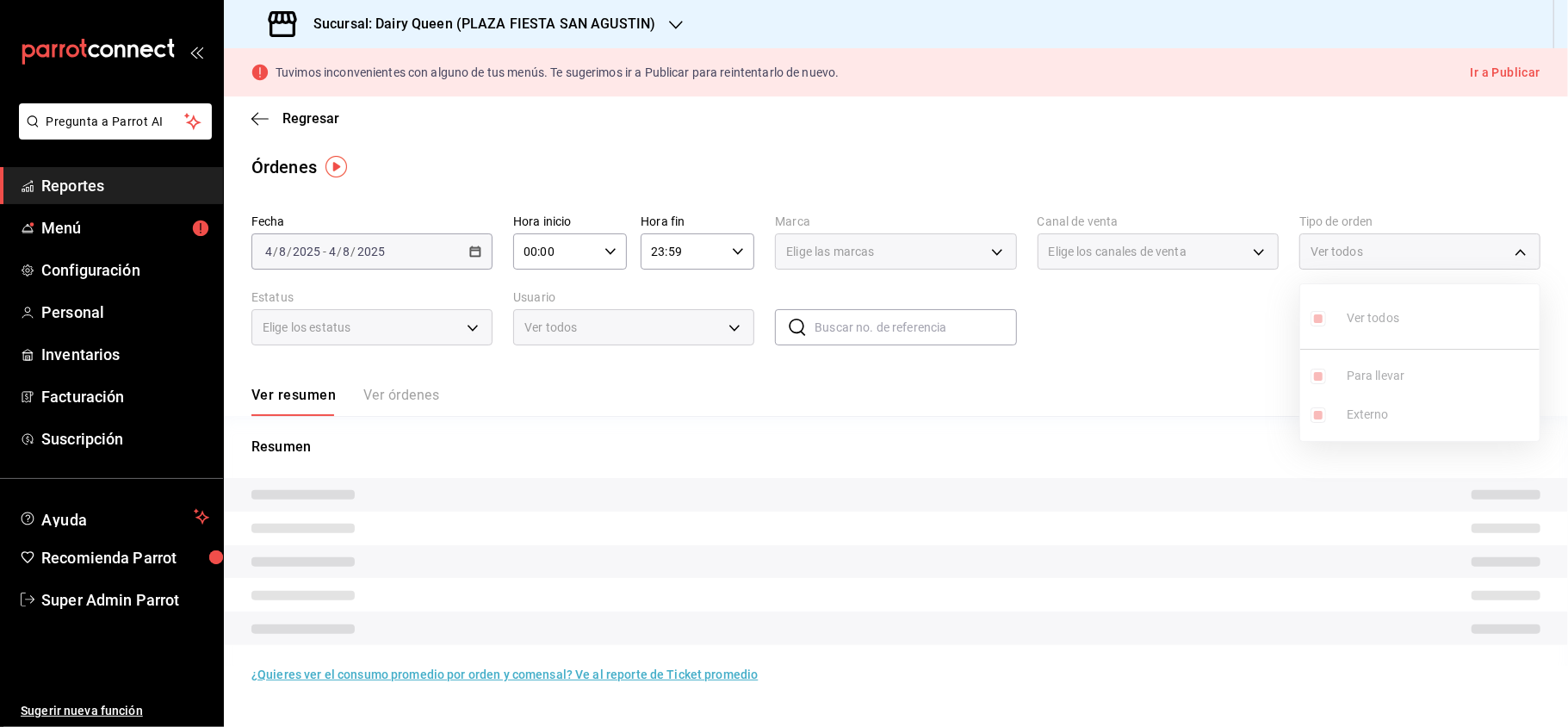 checkbox on "true" 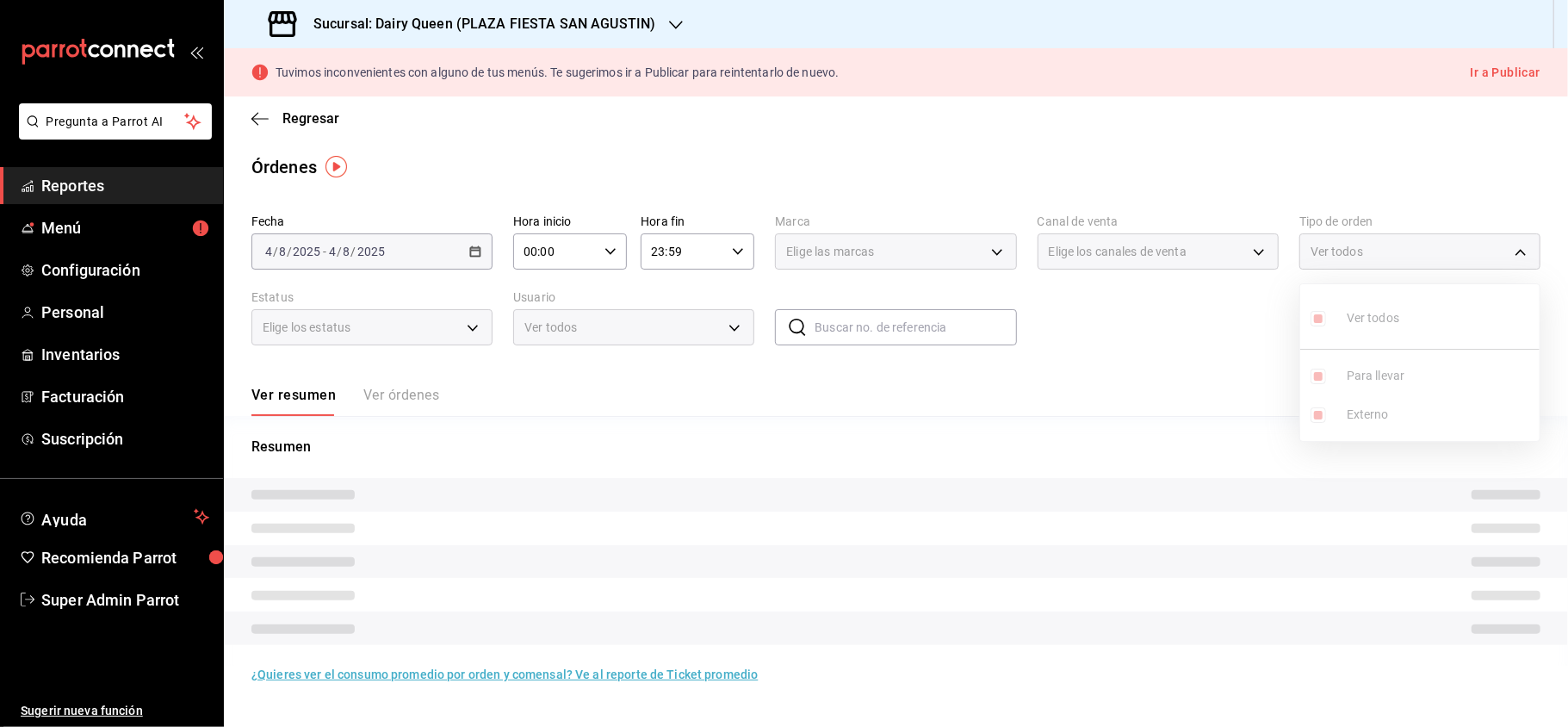 checkbox on "true" 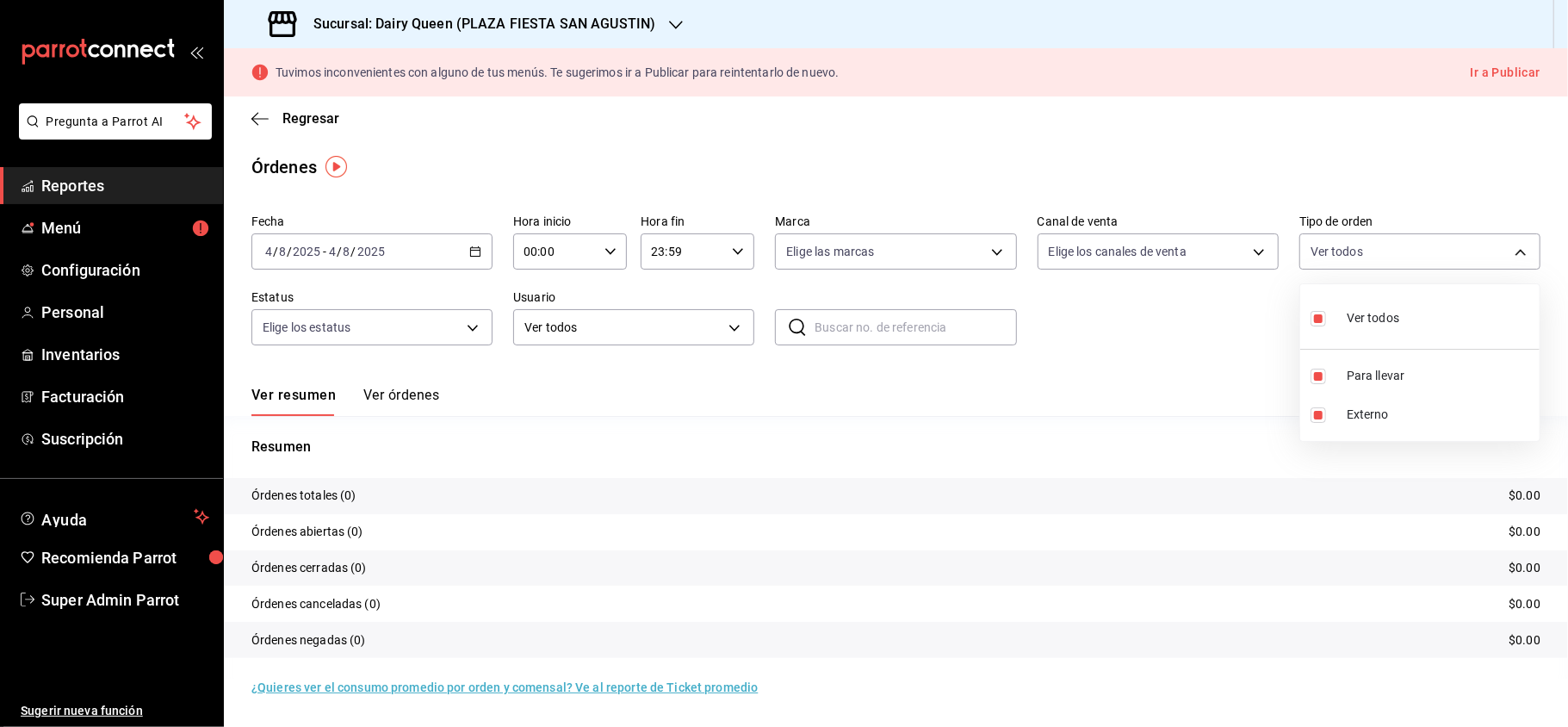 click at bounding box center (784, 364) 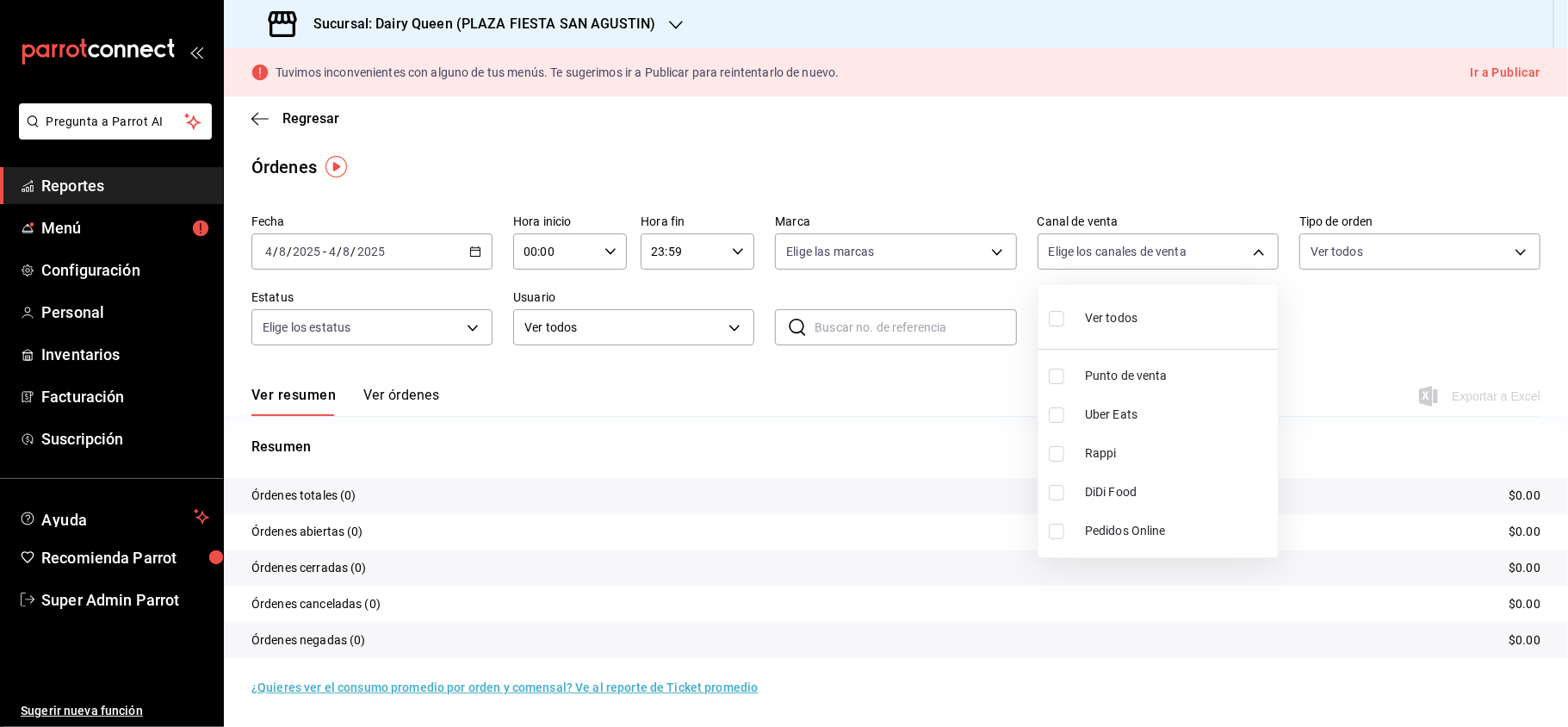 click on "Pregunta a Parrot AI Reportes   Menú   Configuración   Personal   Inventarios   Facturación   Suscripción   Ayuda Recomienda Parrot   Super Admin Parrot   Sugerir nueva función   Sucursal: Dairy Queen ([PLAZA NAME]) Tuvimos inconvenientes con alguno de tus menús. Te sugerimos ir a Publicar para reintentarlo de nuevo. Ir a Publicar Regresar Órdenes Fecha [DATE] [DATE] - [DATE] [DATE] Hora inicio [TIME] Hora inicio Hora fin [TIME] Hora fin Marca Elige las marcas Canal de venta Elige los canales de venta Tipo de orden Ver todos 6a28ac43-4175-44ca-9465-f13fb85efa7d,EXTERNAL Estatus Elige los estatus Usuario Ver todos ALL ​ ​ Ver resumen Ver órdenes Exportar a Excel Resumen Órdenes totales (0) $0.00 Órdenes abiertas (0) $0.00 Órdenes cerradas (0) $0.00 Órdenes canceladas (0) $0.00 Órdenes negadas (0) $0.00 ¿Quieres ver el consumo promedio por orden y comensal? Ve al reporte de Ticket promedio GANA 1 MES GRATIS EN TU SUSCRIPCIÓN AQUÍ Ver video tutorial Ir a video" at bounding box center [784, 364] 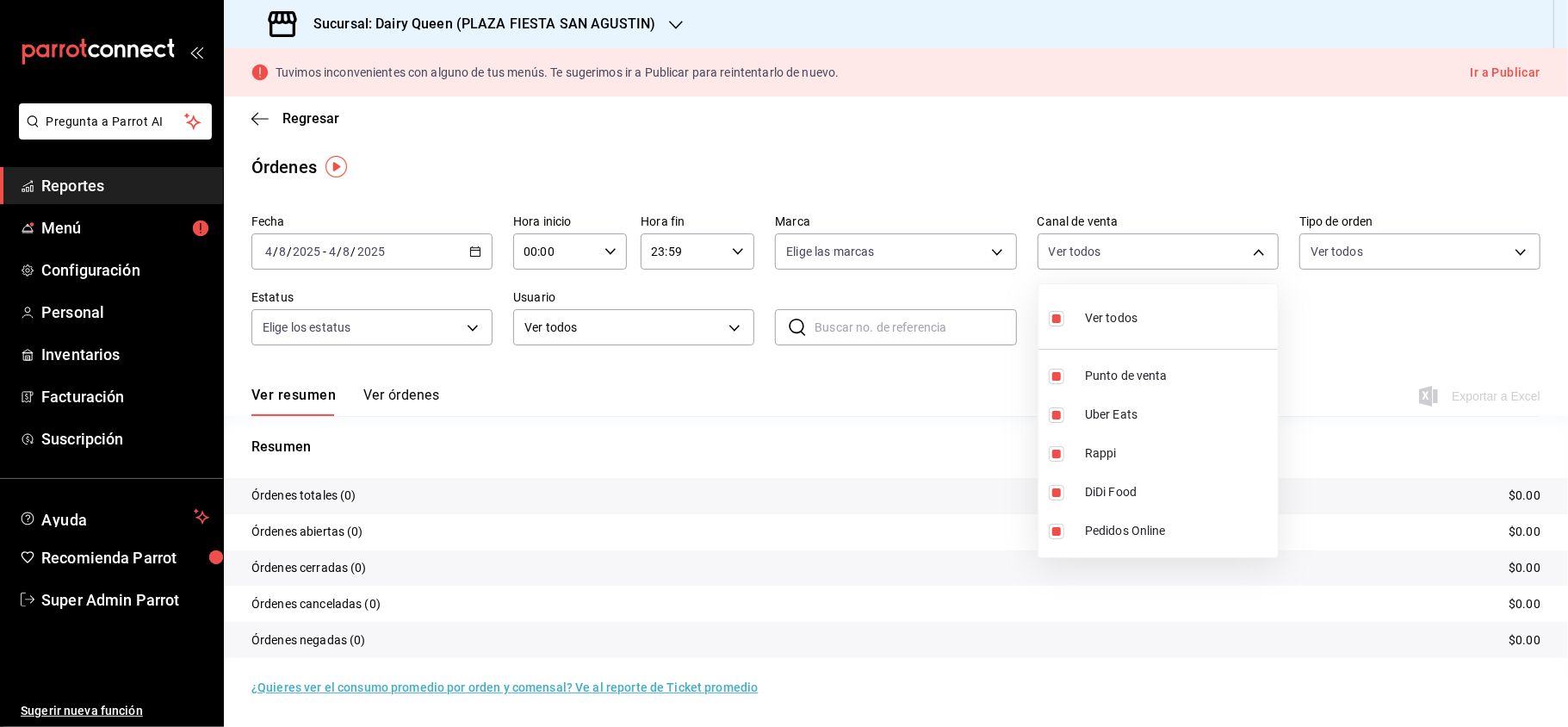 click at bounding box center (784, 364) 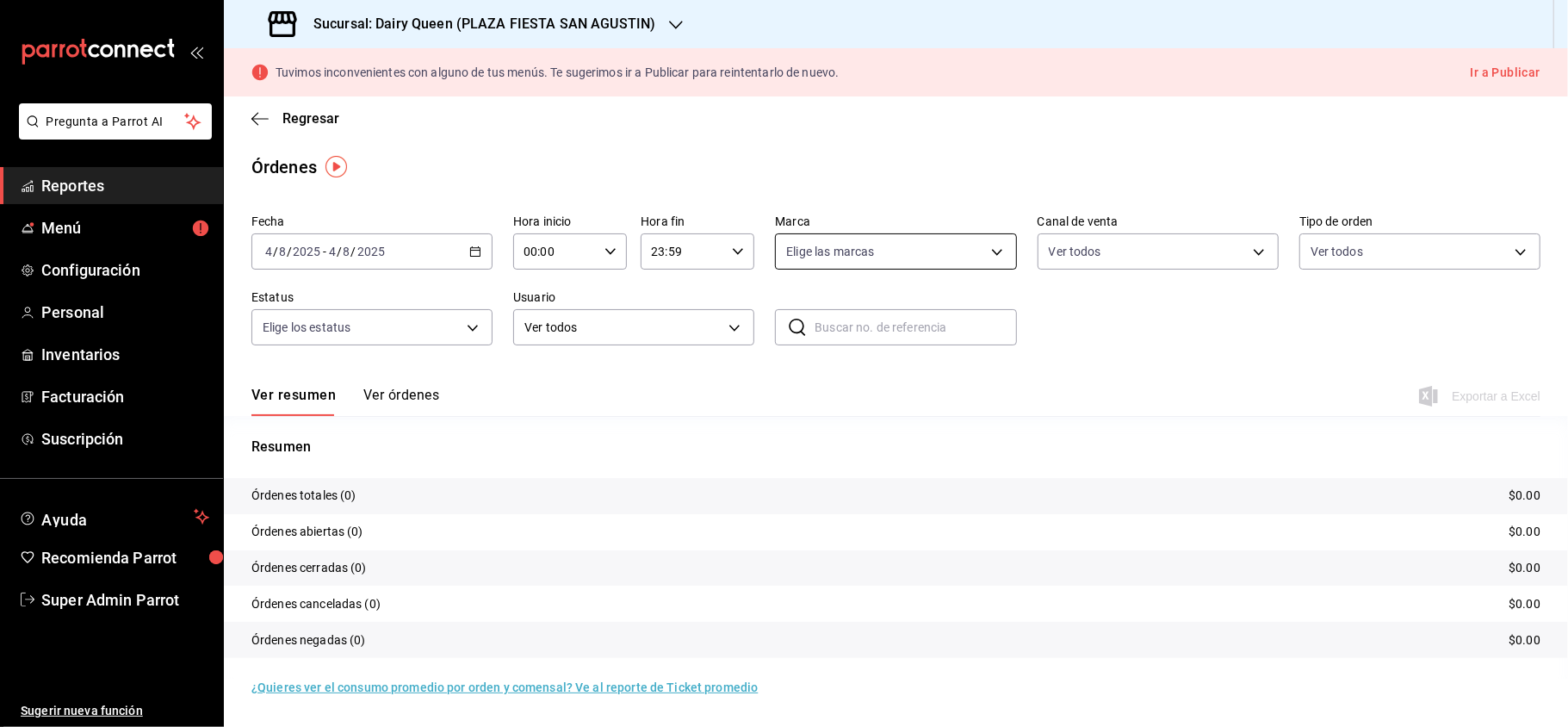 click on "Pregunta a Parrot AI Reportes   Menú   Configuración   Personal   Inventarios   Facturación   Suscripción   Ayuda Recomienda Parrot   Super Admin Parrot   Sugerir nueva función   Sucursal: Dairy Queen ([PLAZA NAME]) Tuvimos inconvenientes con alguno de tus menús. Te sugerimos ir a Publicar para reintentarlo de nuevo. Ir a Publicar Regresar Órdenes Fecha [DATE] [DATE] - [DATE] [DATE] Hora inicio [TIME] Hora inicio Hora fin [TIME] Hora fin Marca Elige las marcas Canal de venta Ver todos PARROT,UBER_EATS,RAPPI,DIDI_FOOD,ONLINE Tipo de orden Ver todos 6a28ac43-4175-44ca-9465-f13fb85efa7d,EXTERNAL Estatus Elige los estatus Usuario Ver todos ALL ​ ​ Ver resumen Ver órdenes Exportar a Excel Resumen Órdenes totales (0) $0.00 Órdenes abiertas (0) $0.00 Órdenes cerradas (0) $0.00 Órdenes canceladas (0) $0.00 Órdenes negadas (0) $0.00 ¿Quieres ver el consumo promedio por orden y comensal? Ve al reporte de Ticket promedio GANA 1 MES GRATIS EN TU SUSCRIPCIÓN AQUÍ Reportes" at bounding box center [784, 364] 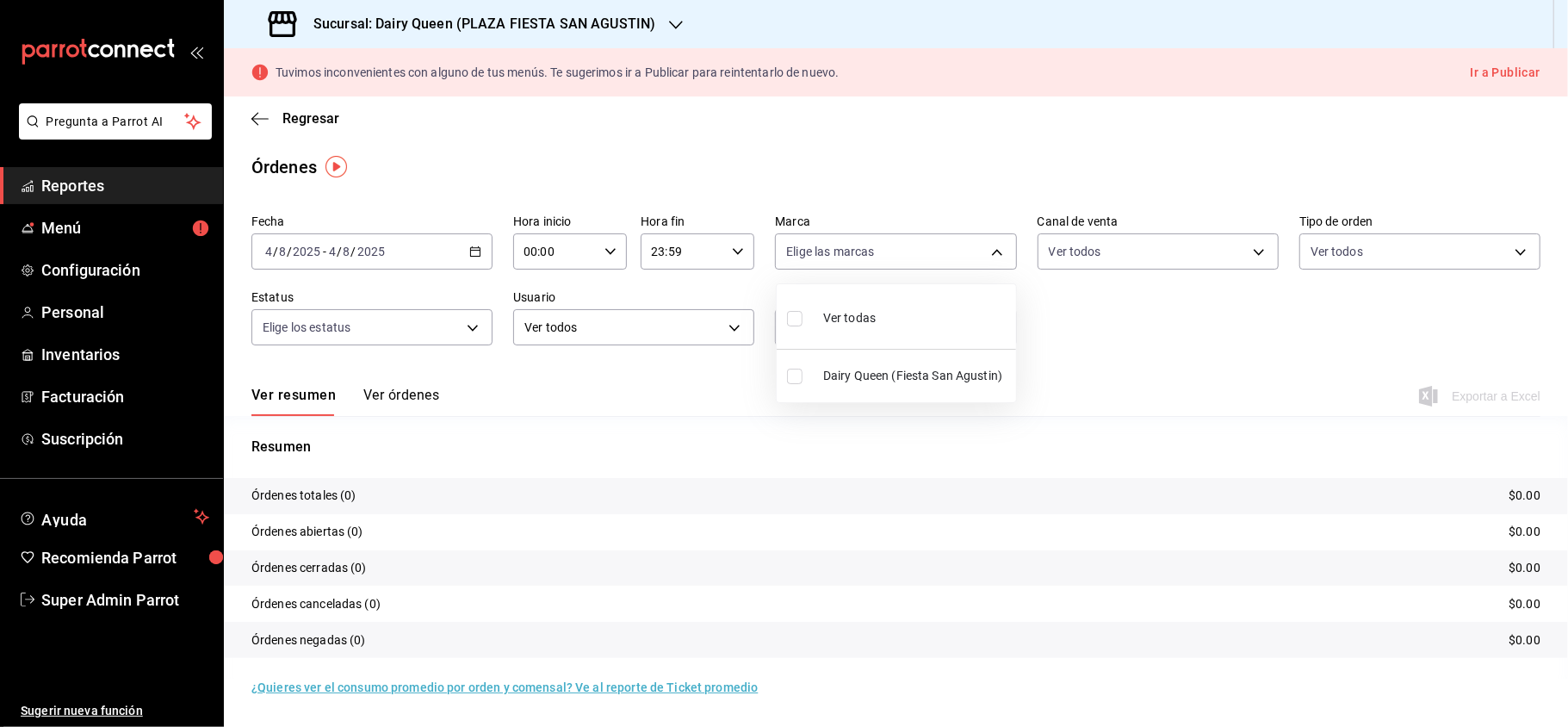 drag, startPoint x: 796, startPoint y: 314, endPoint x: 759, endPoint y: 310, distance: 37.215588 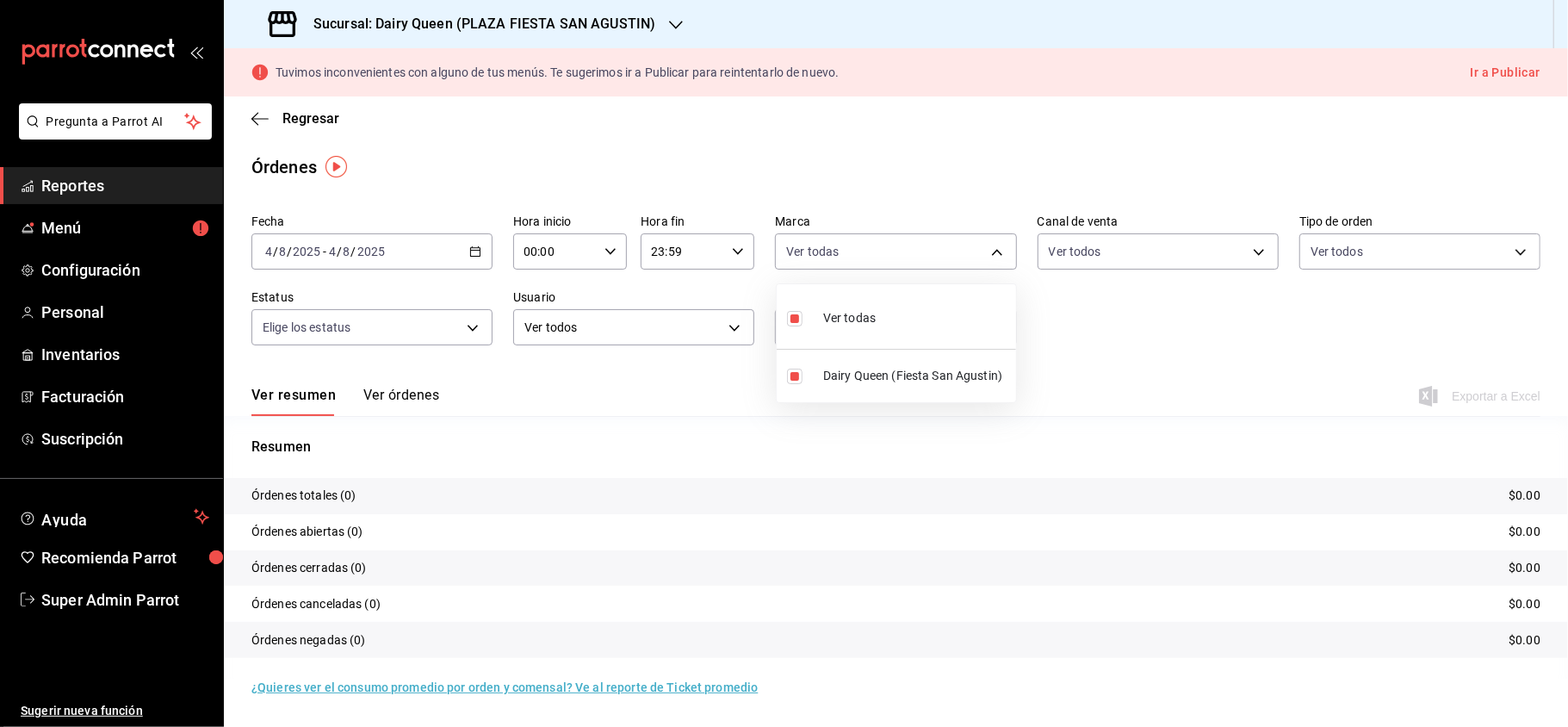 click at bounding box center [784, 364] 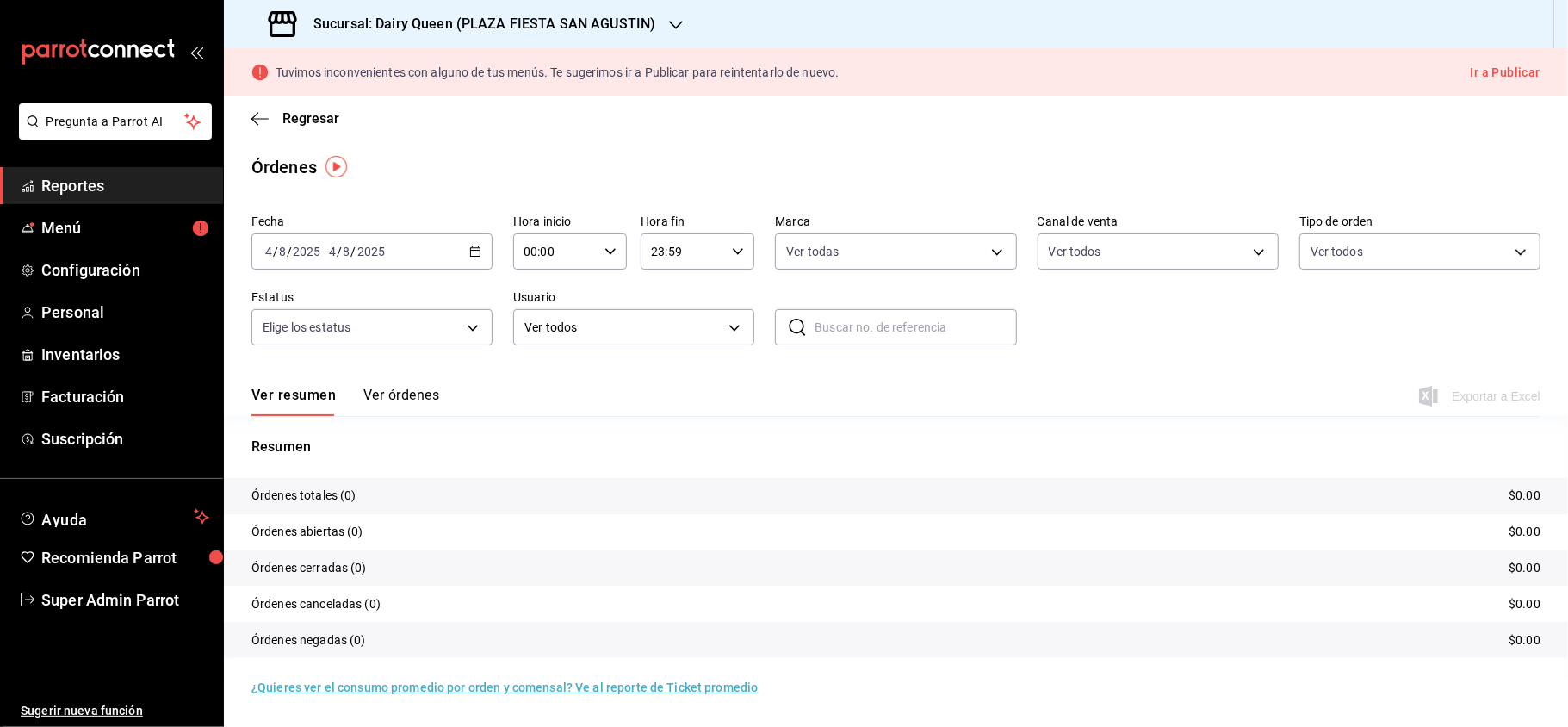 click on "2025-08-04 4 / 8 / 2025 - 2025-08-04 4 / 8 / 2025" at bounding box center (372, 252) 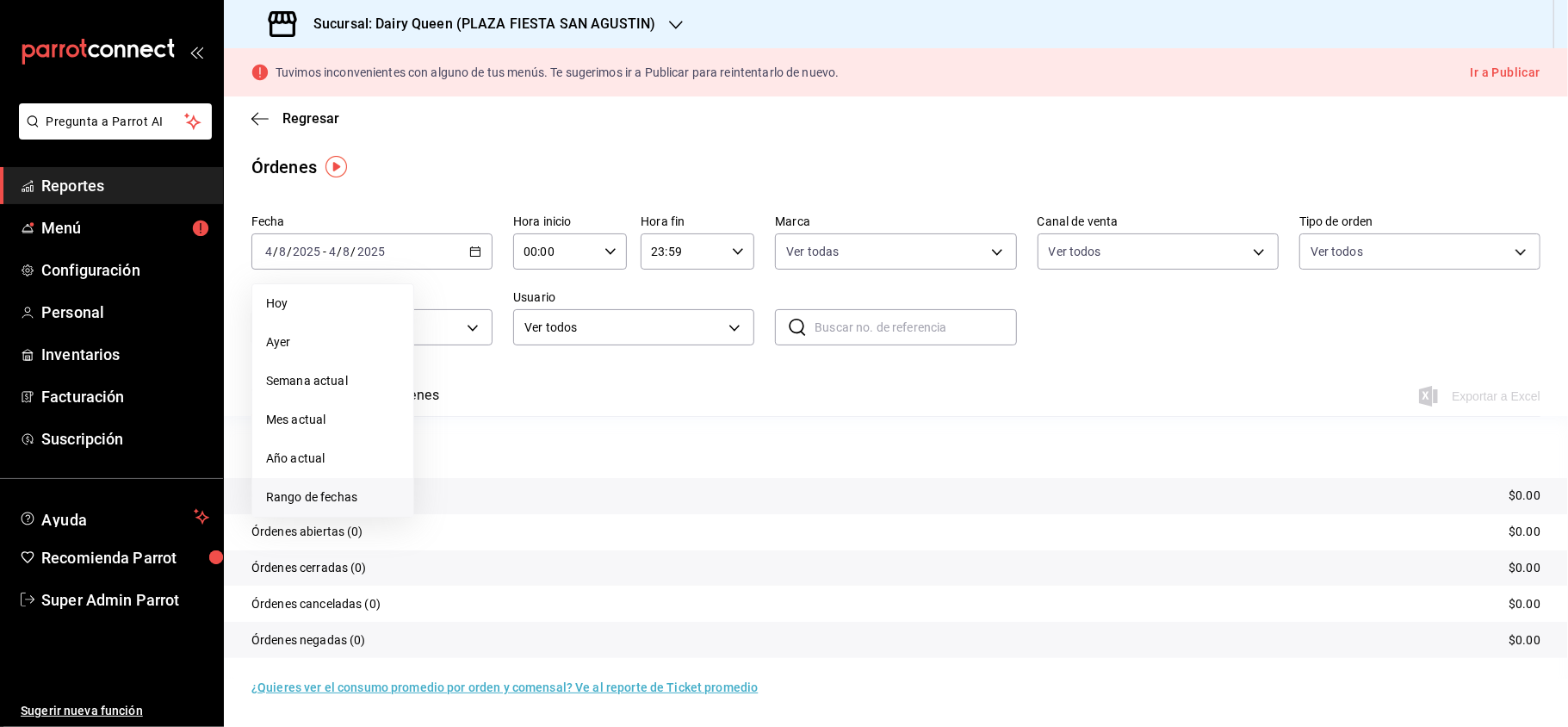 click on "Rango de fechas" at bounding box center (332, 497) 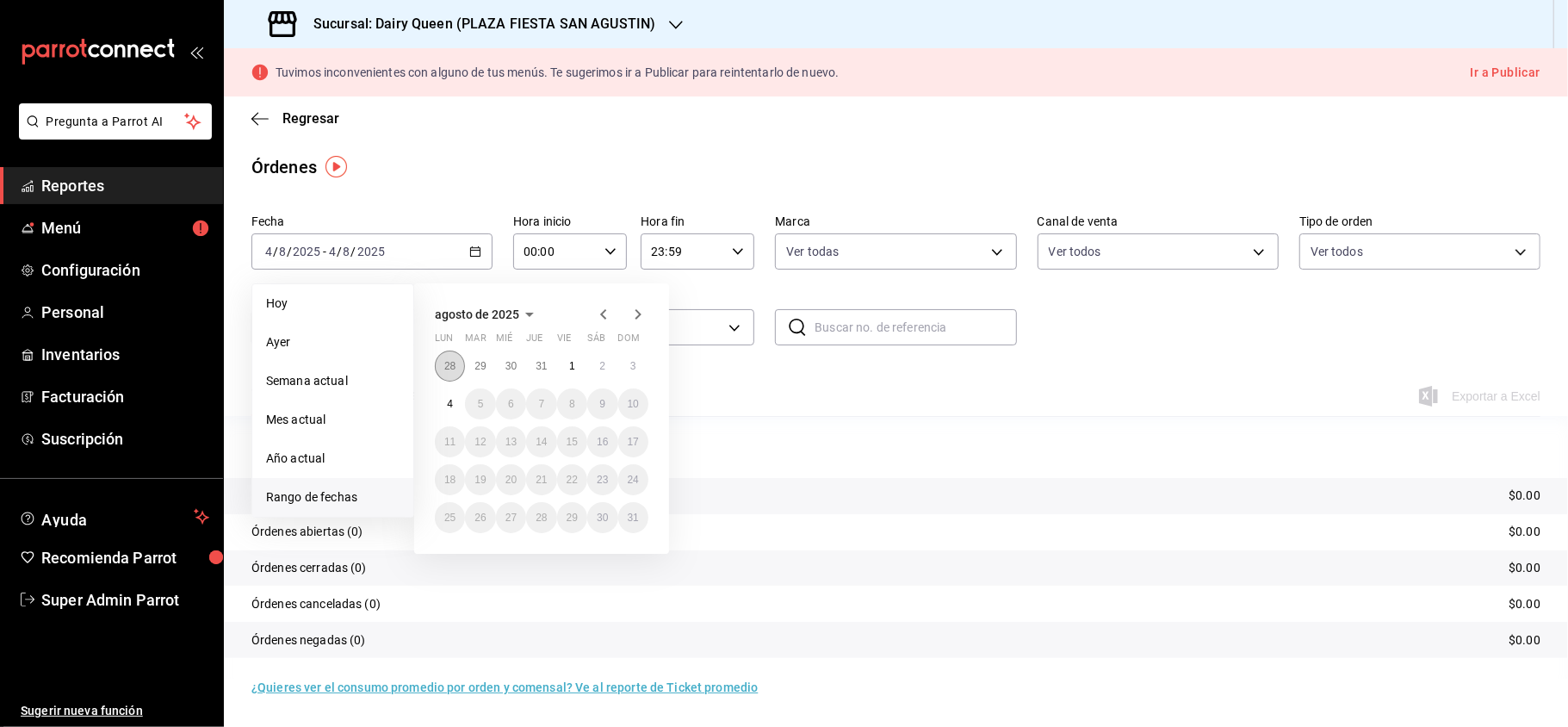 click on "28" at bounding box center [449, 366] 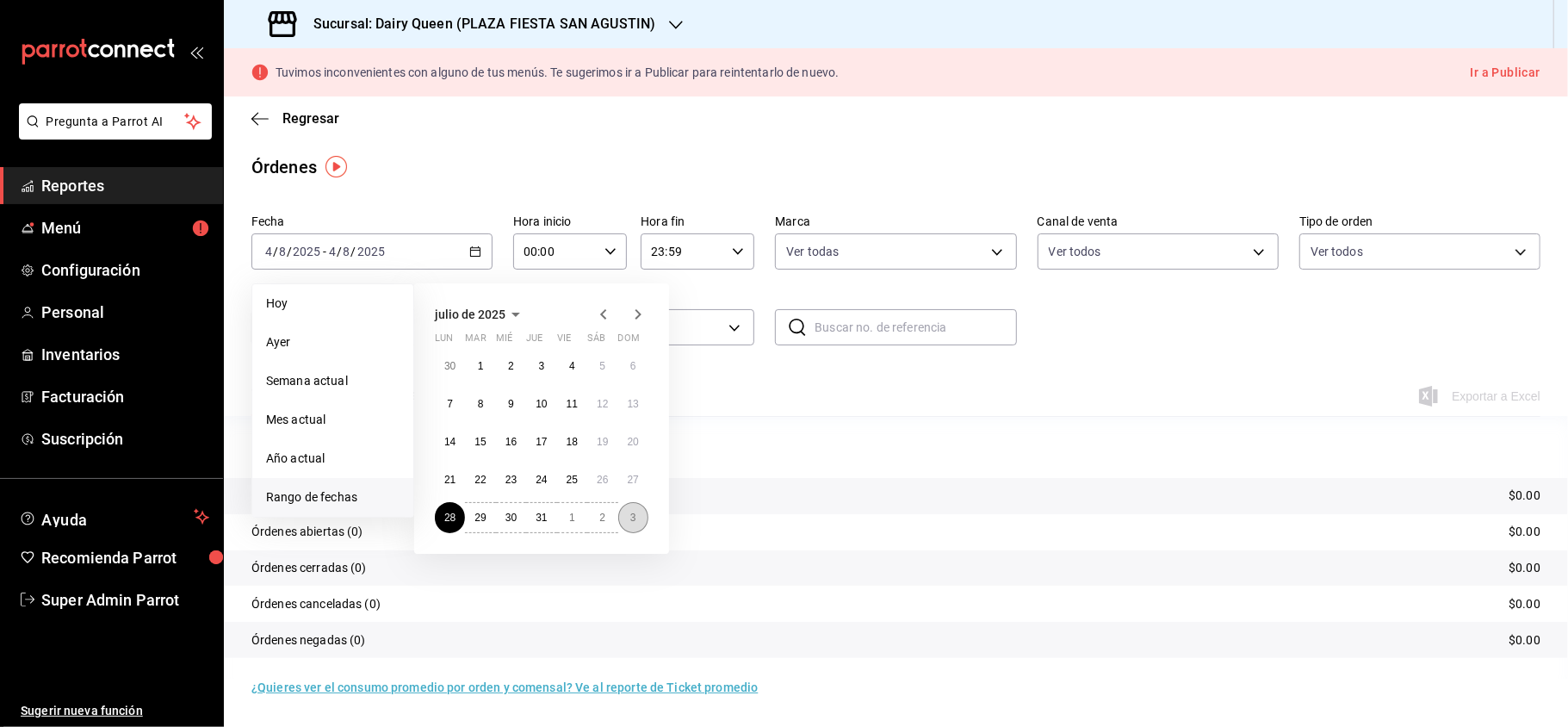 click on "3" at bounding box center (633, 518) 